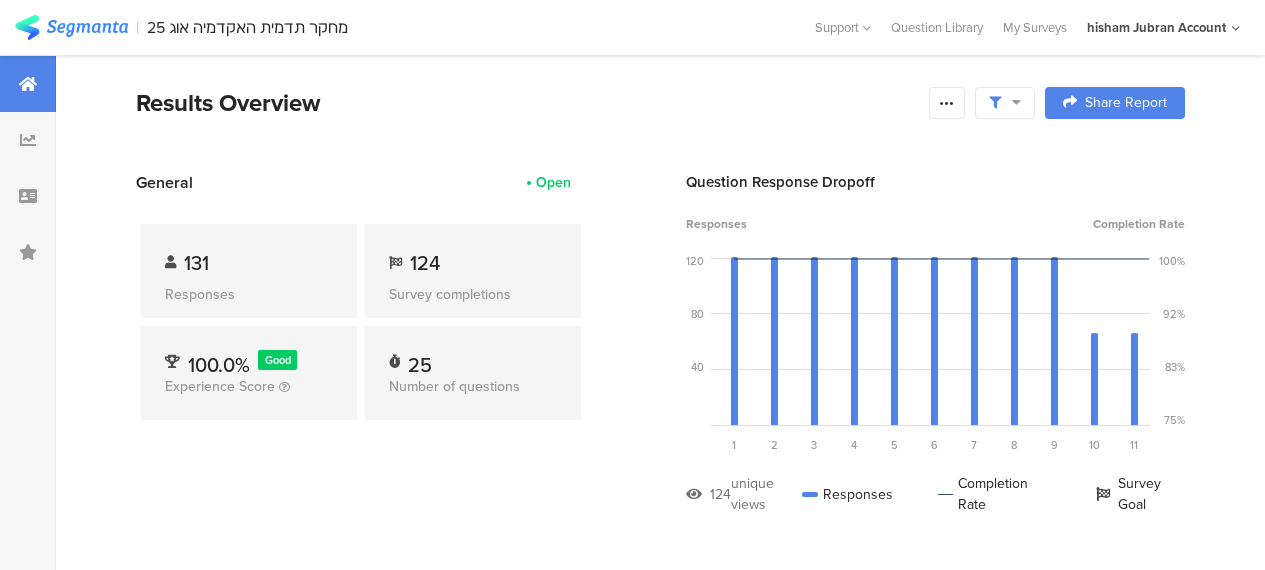 scroll, scrollTop: 0, scrollLeft: 0, axis: both 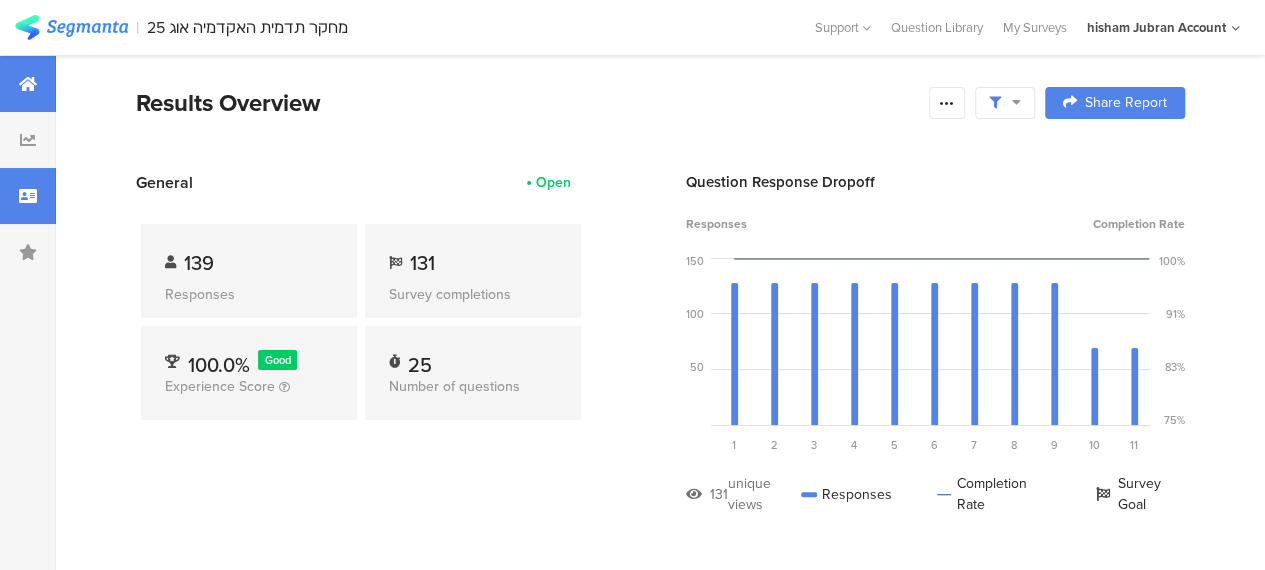 click at bounding box center [28, 196] 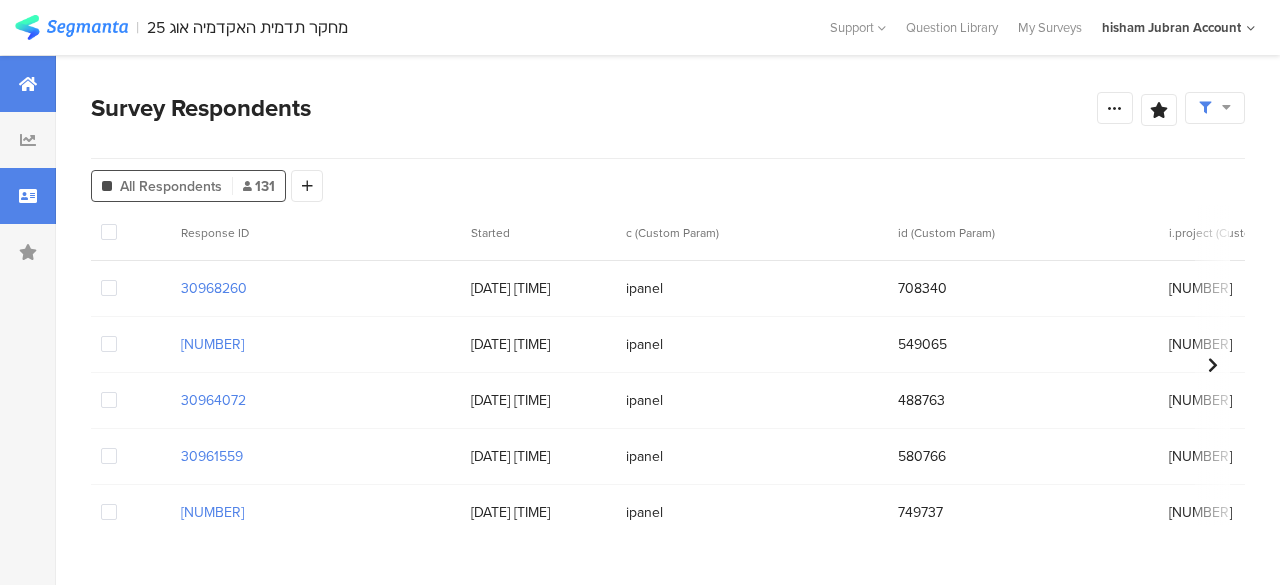 click at bounding box center [28, 84] 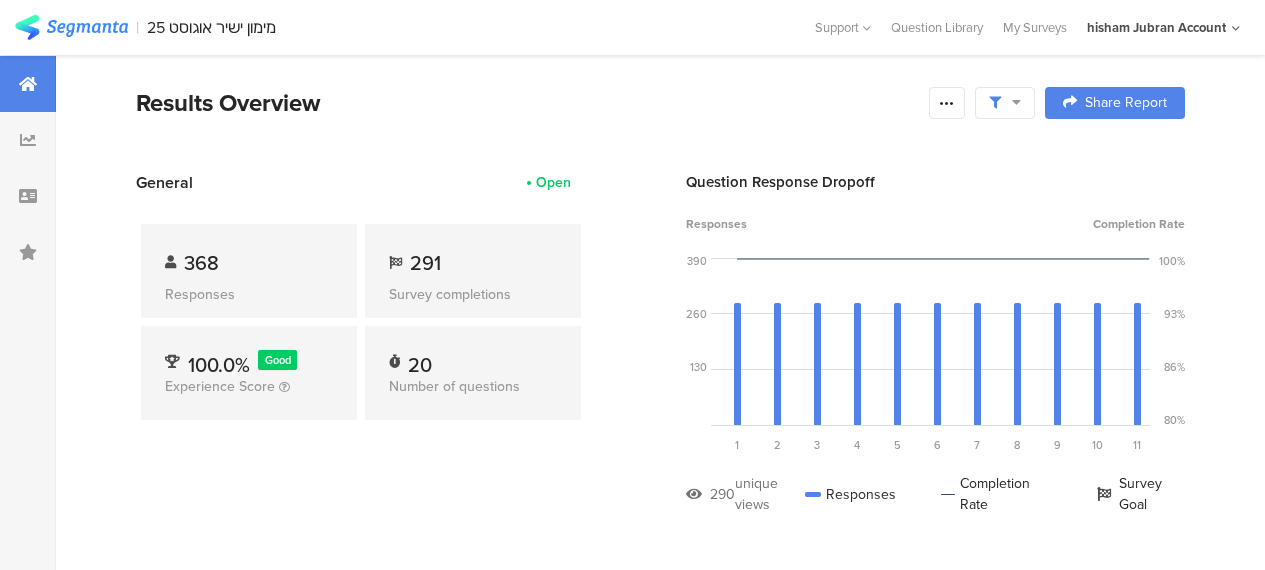 scroll, scrollTop: 0, scrollLeft: 0, axis: both 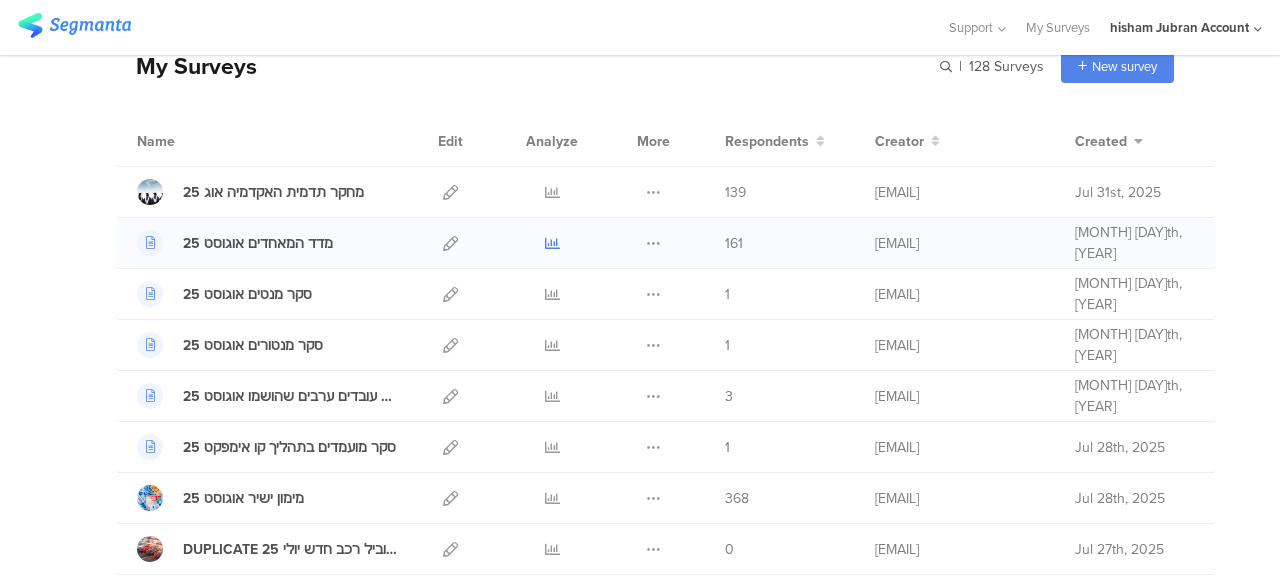 click at bounding box center (552, 243) 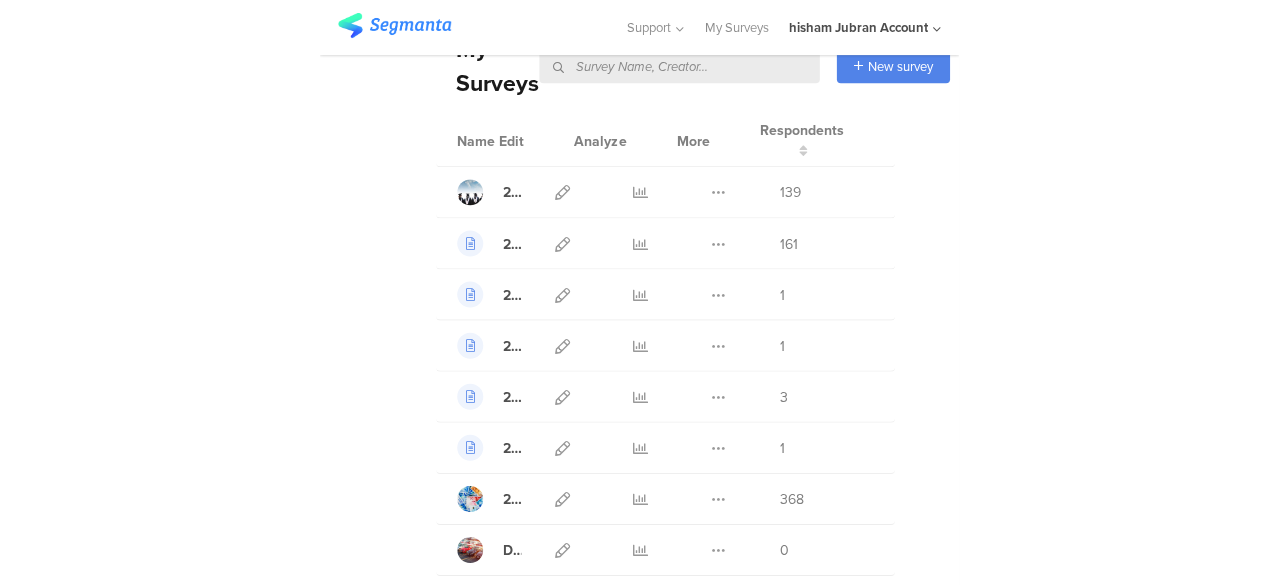 scroll, scrollTop: 83, scrollLeft: 0, axis: vertical 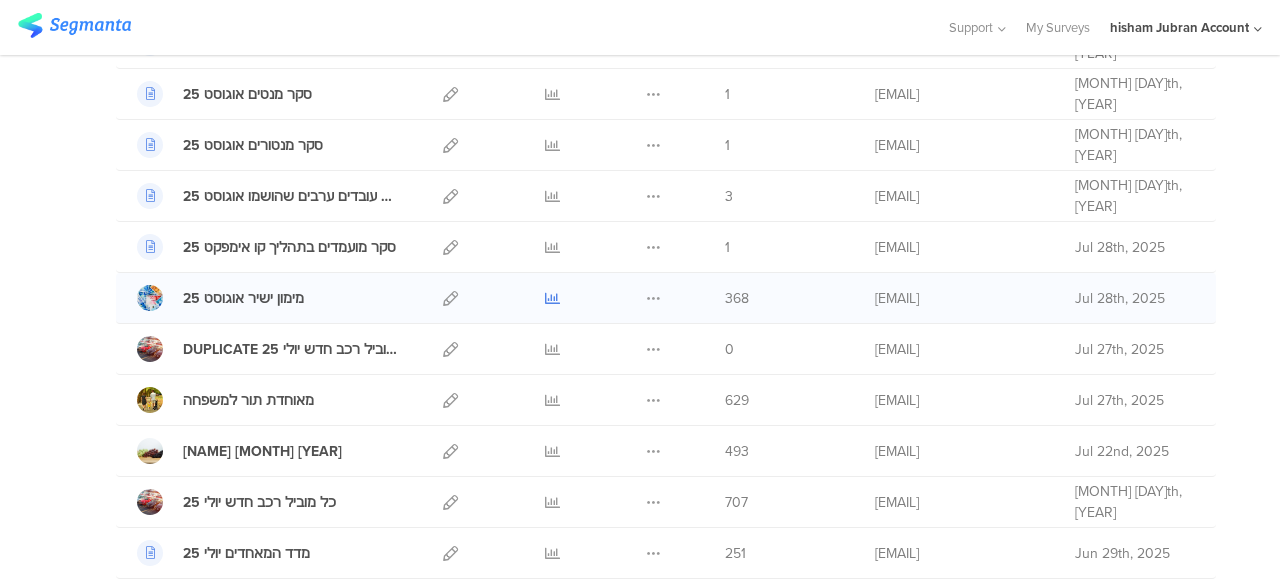 click at bounding box center (552, 298) 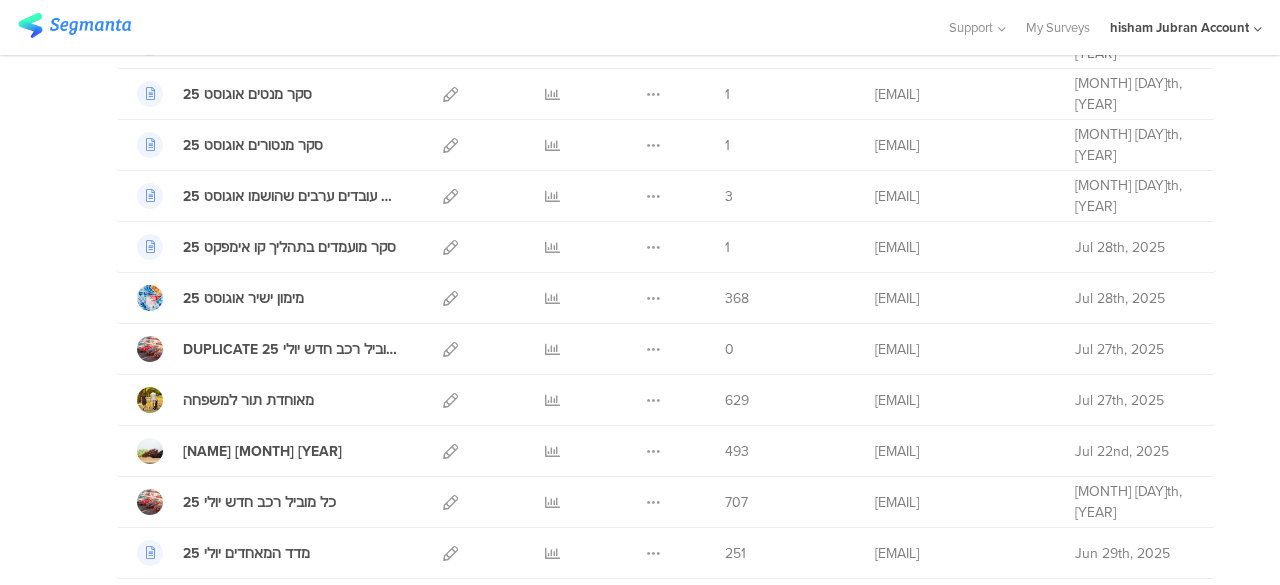 scroll, scrollTop: 0, scrollLeft: 0, axis: both 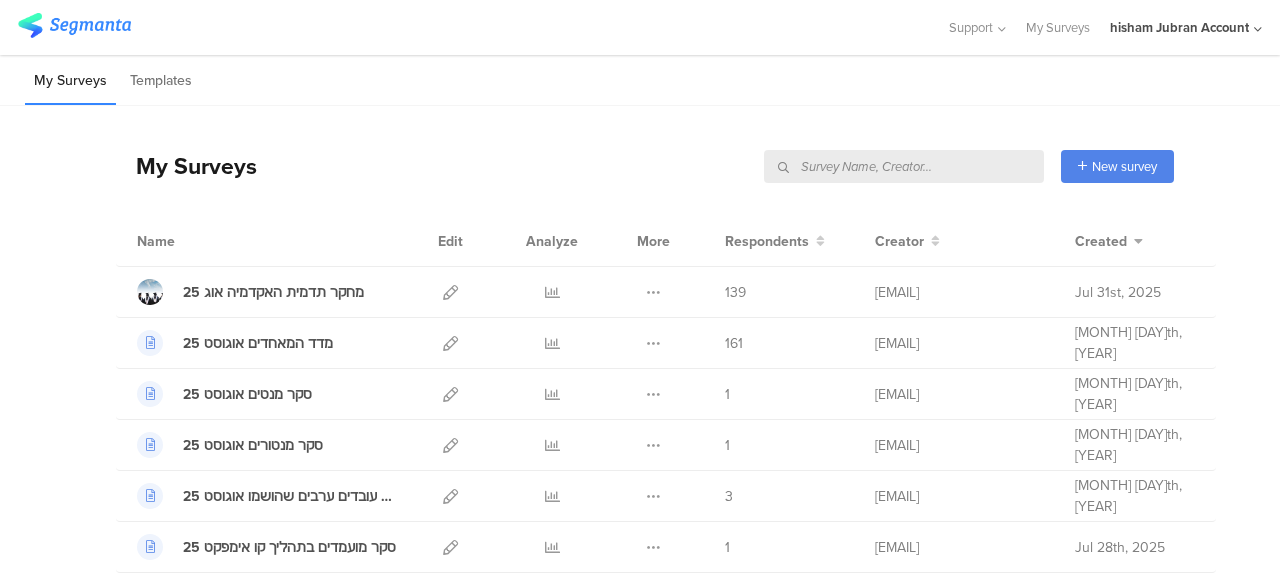 drag, startPoint x: 624, startPoint y: 165, endPoint x: 646, endPoint y: 165, distance: 22 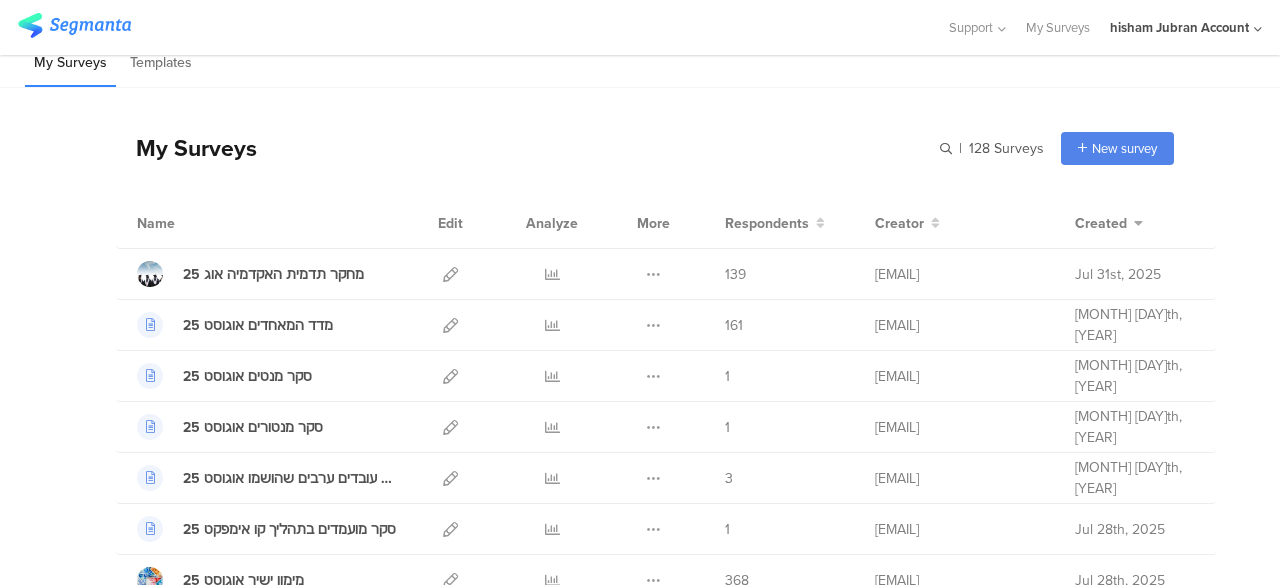 scroll, scrollTop: 0, scrollLeft: 0, axis: both 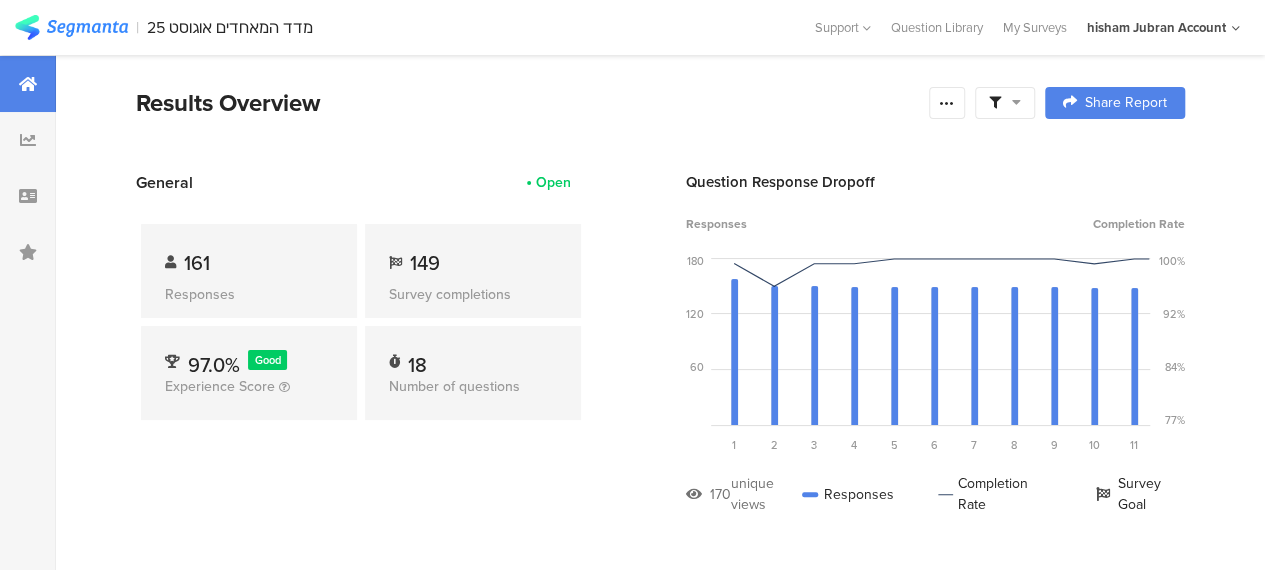 click at bounding box center (1005, 103) 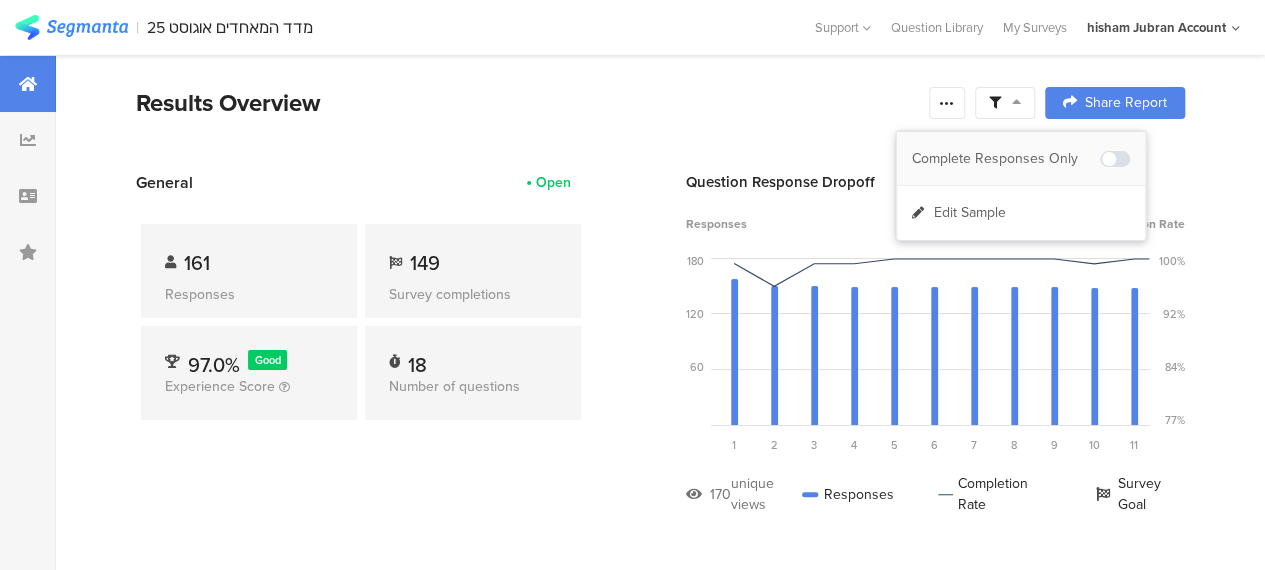click on "Complete Responses Only" at bounding box center [1006, 159] 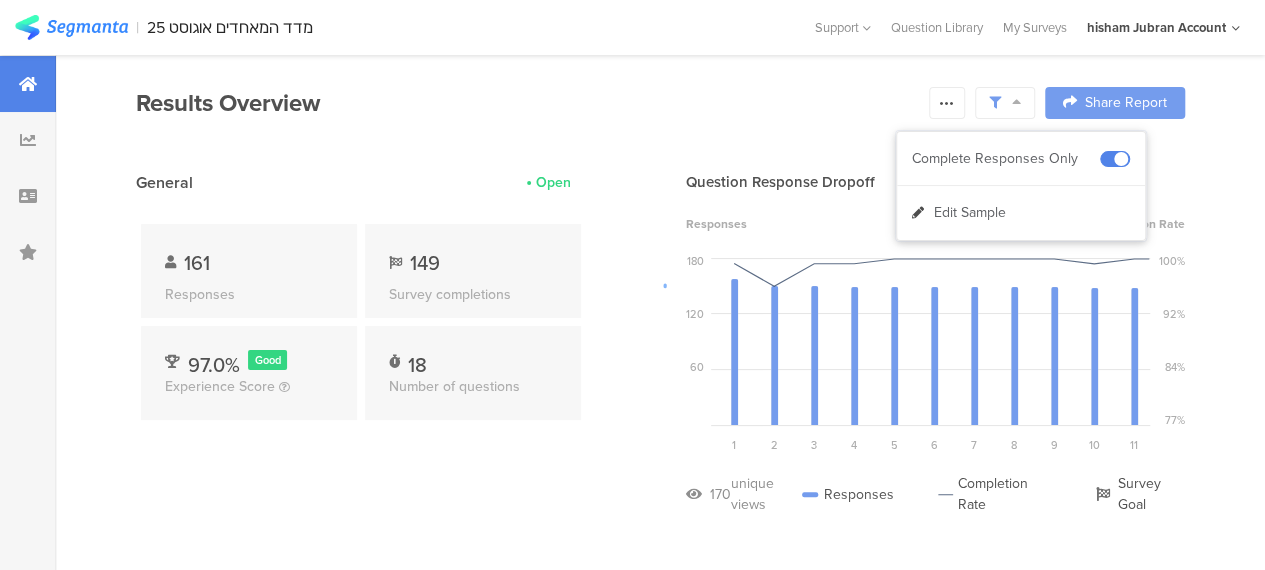 click at bounding box center (632, 285) 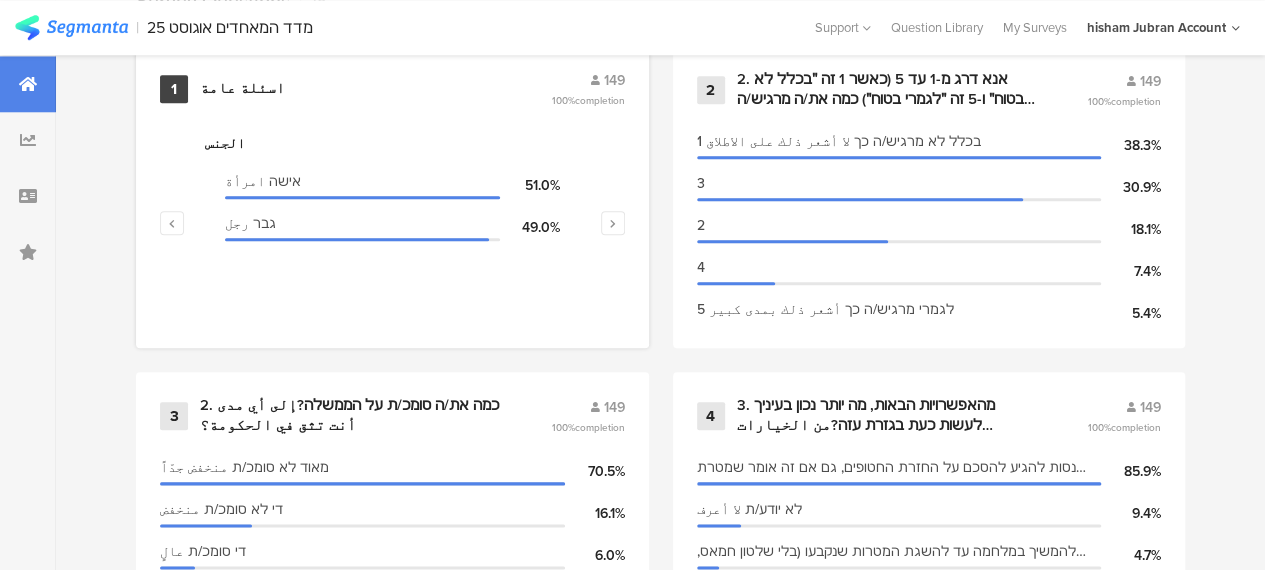 scroll, scrollTop: 800, scrollLeft: 0, axis: vertical 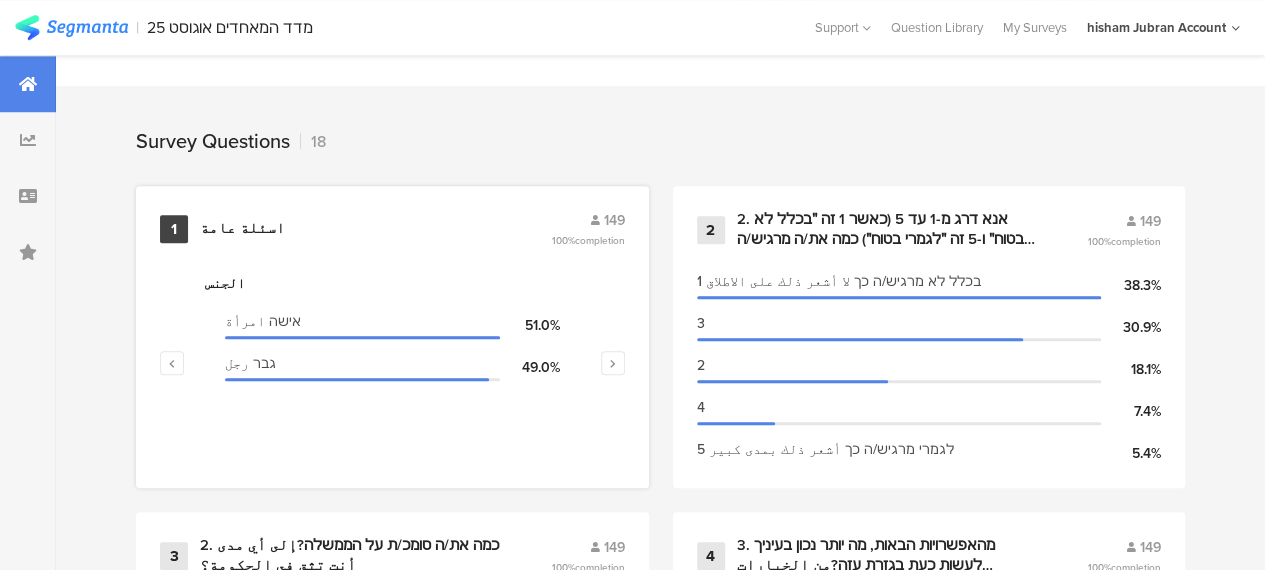 click on "اسئلة عامة" at bounding box center (242, 229) 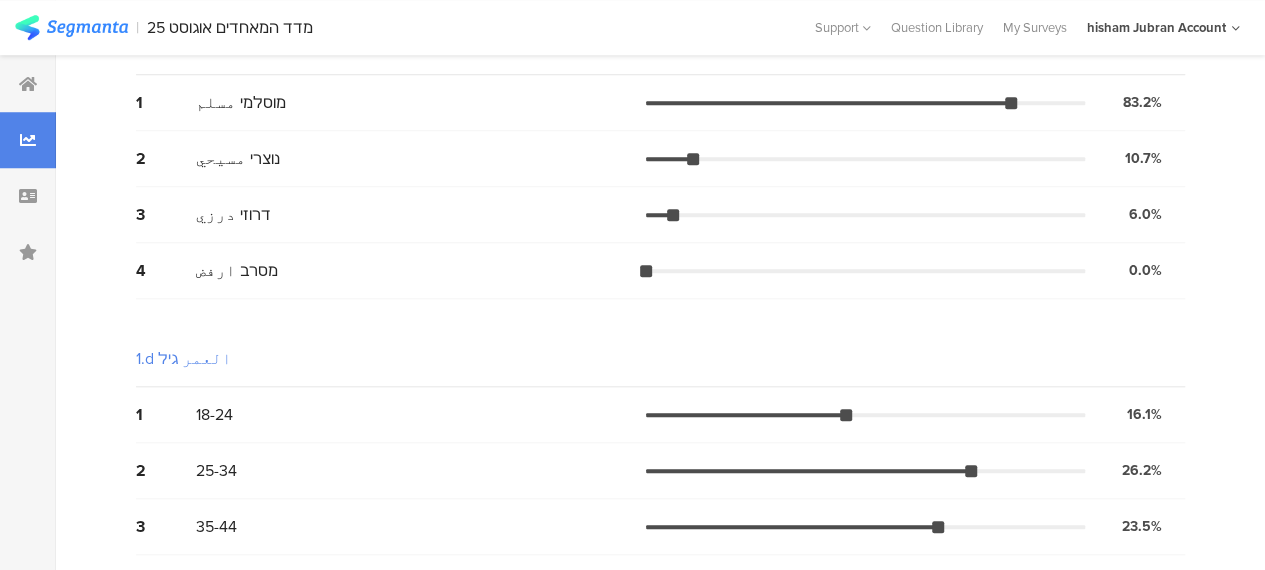 scroll, scrollTop: 0, scrollLeft: 0, axis: both 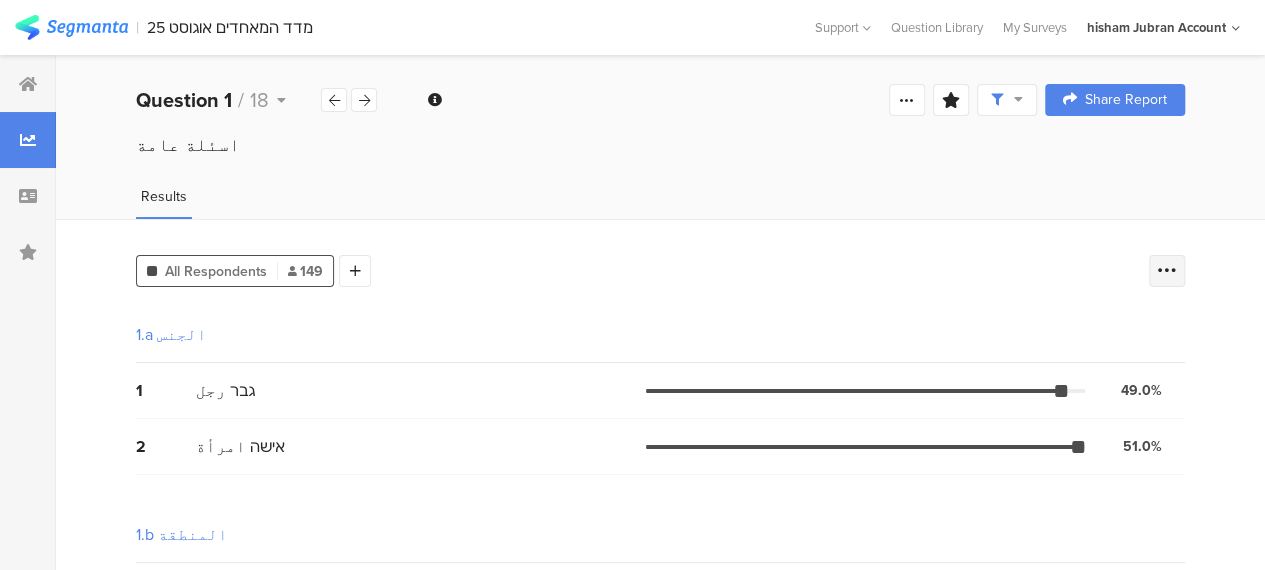 click at bounding box center (1167, 271) 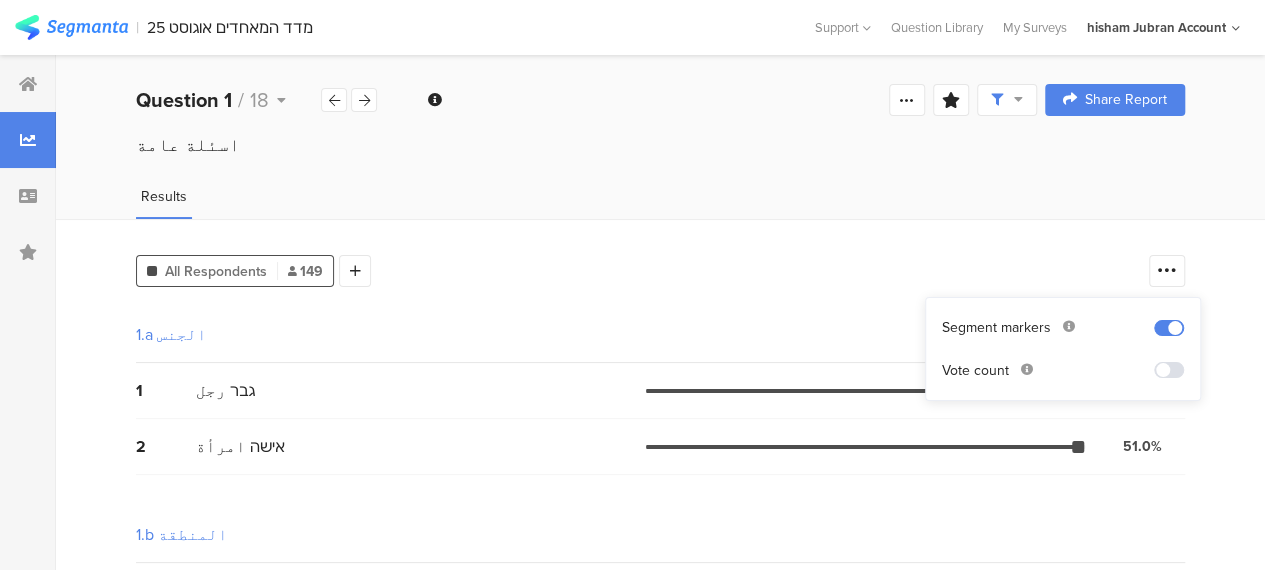 click at bounding box center (1169, 370) 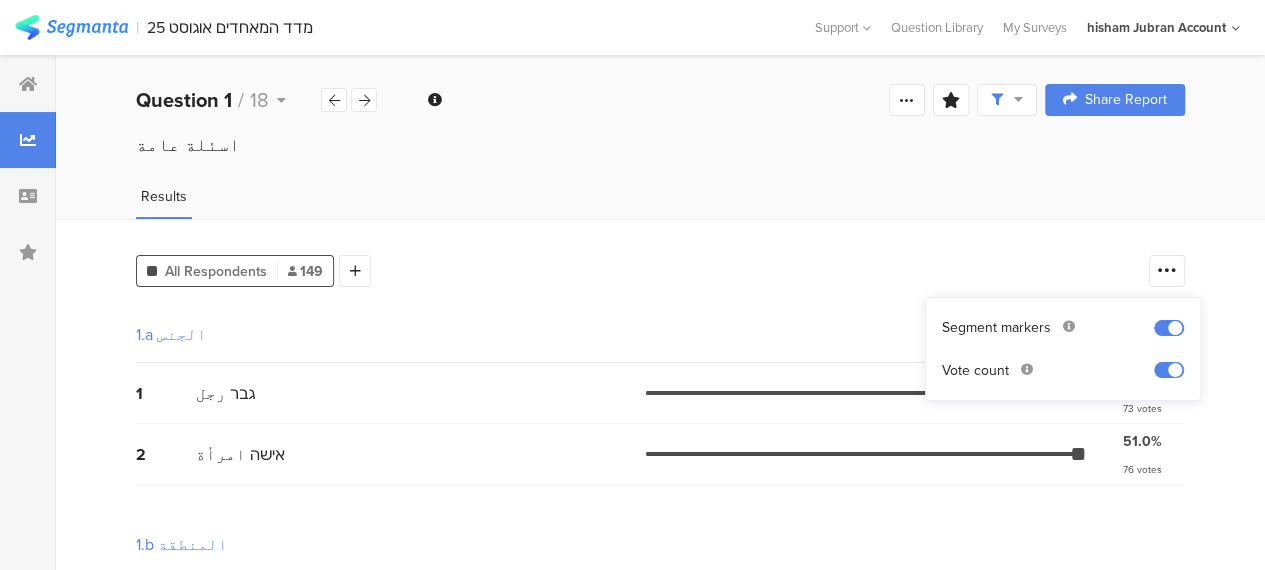 click on "1.a الجنس" at bounding box center [660, 335] 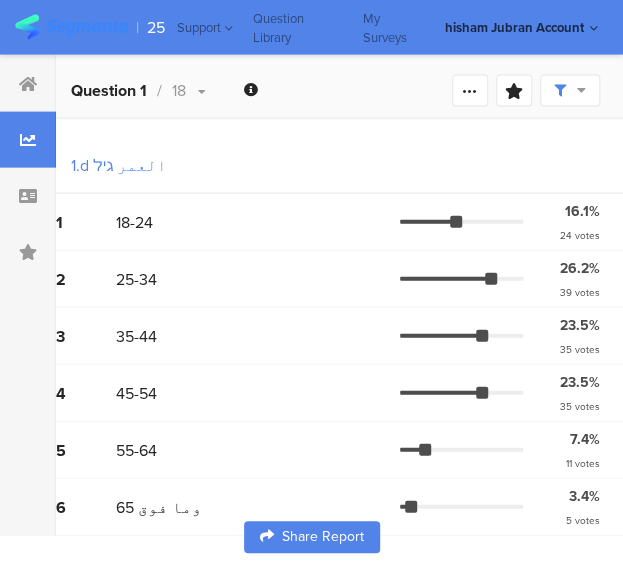 scroll, scrollTop: 1020, scrollLeft: 0, axis: vertical 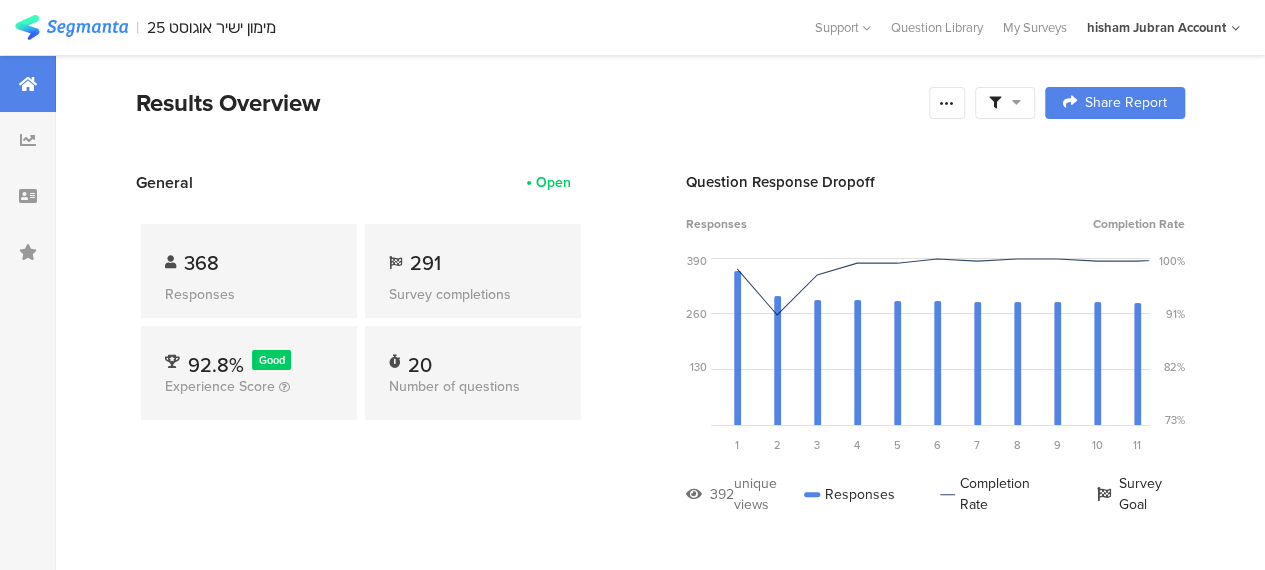 click at bounding box center (1016, 102) 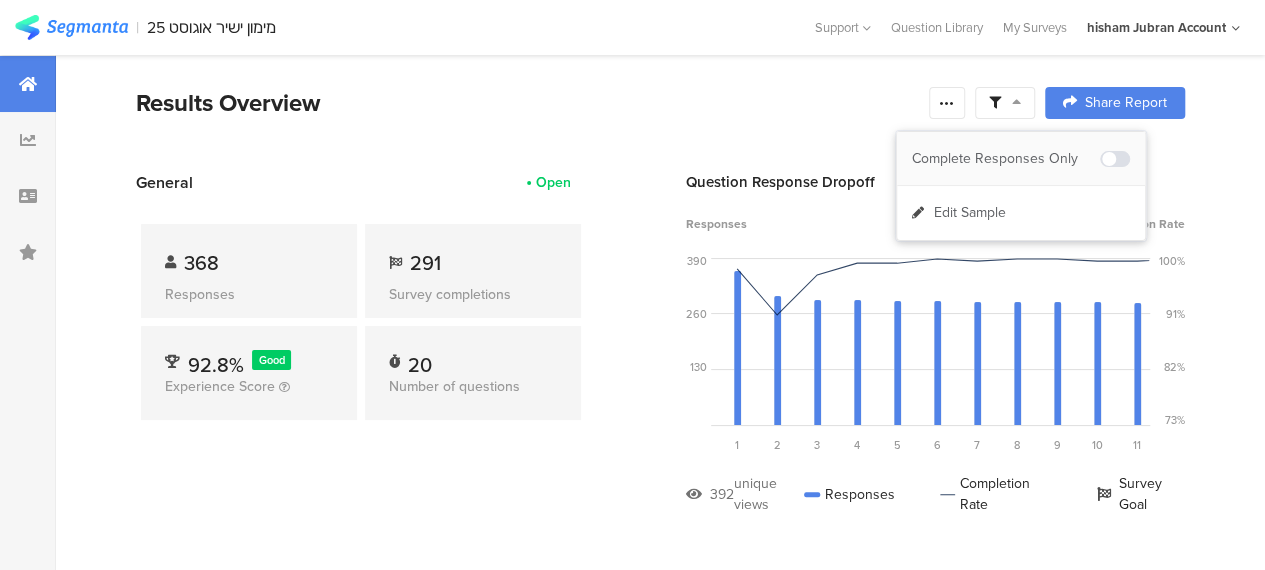 click on "Complete Responses Only" at bounding box center [1006, 159] 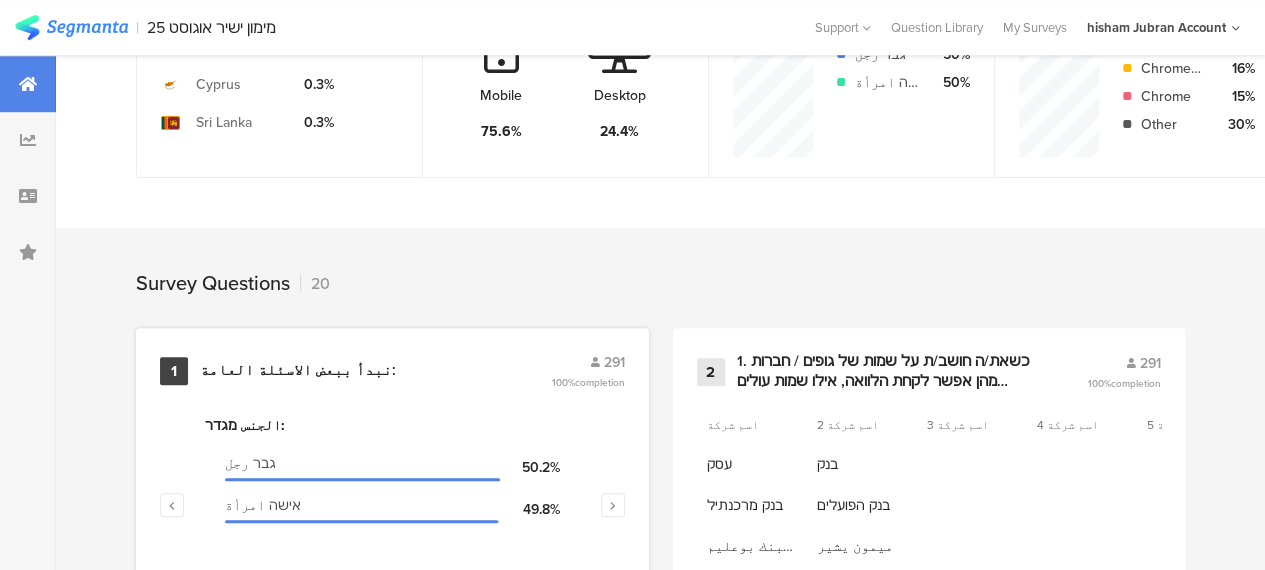 scroll, scrollTop: 700, scrollLeft: 0, axis: vertical 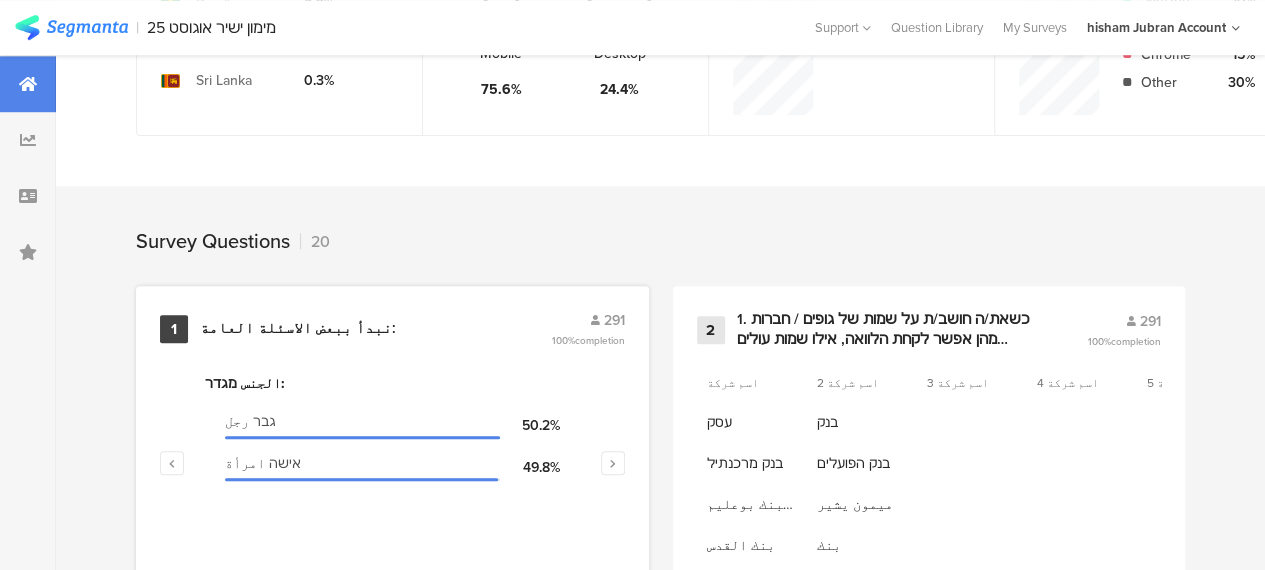 click on "نبدأ ببعض الاسئلة العامة:" at bounding box center (298, 329) 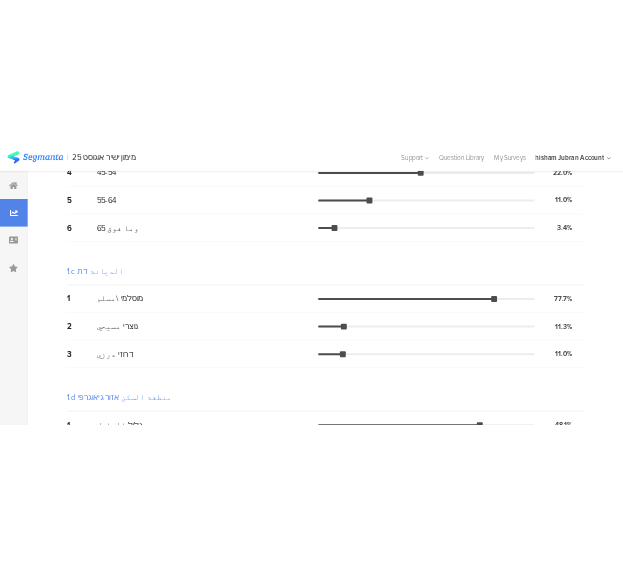 scroll, scrollTop: 0, scrollLeft: 0, axis: both 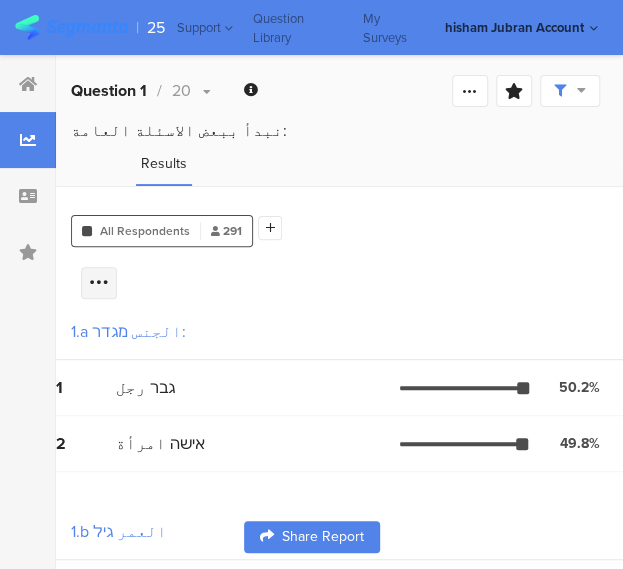 click at bounding box center [99, 283] 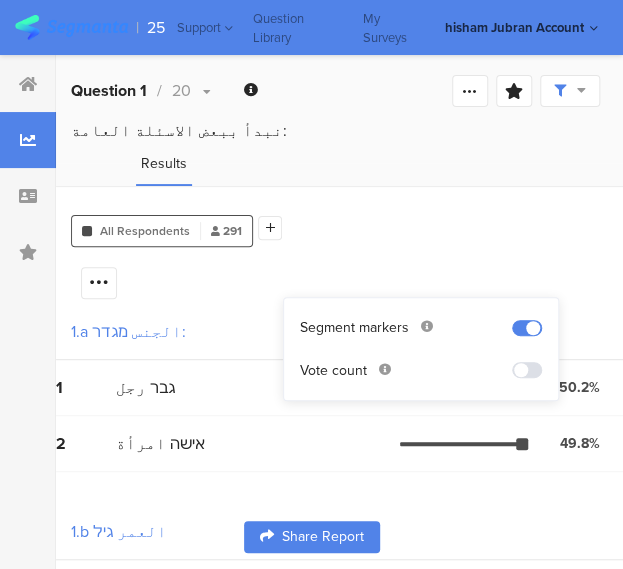 click at bounding box center [527, 370] 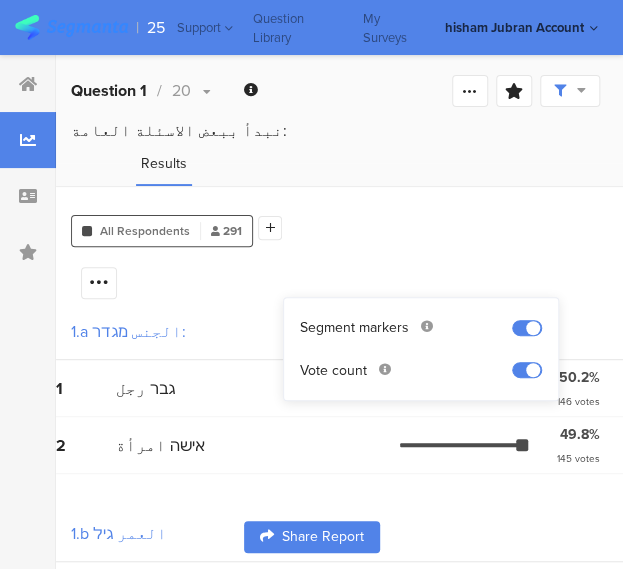 click on "2     אישה امرأة             49.8%   145 votes" at bounding box center (339, 445) 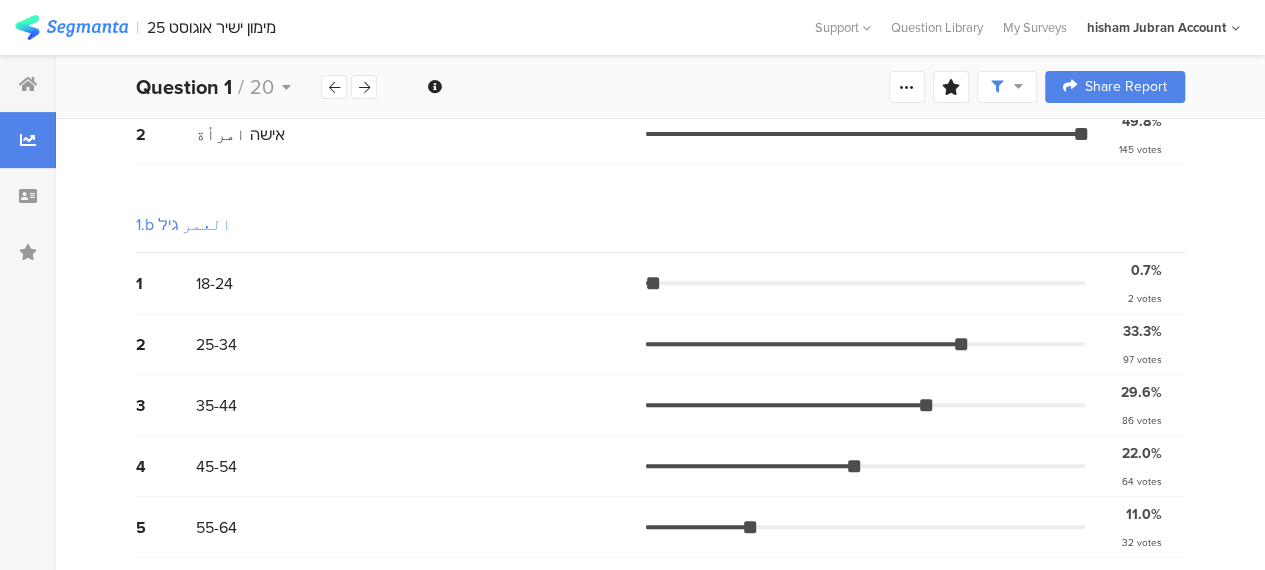 scroll, scrollTop: 261, scrollLeft: 0, axis: vertical 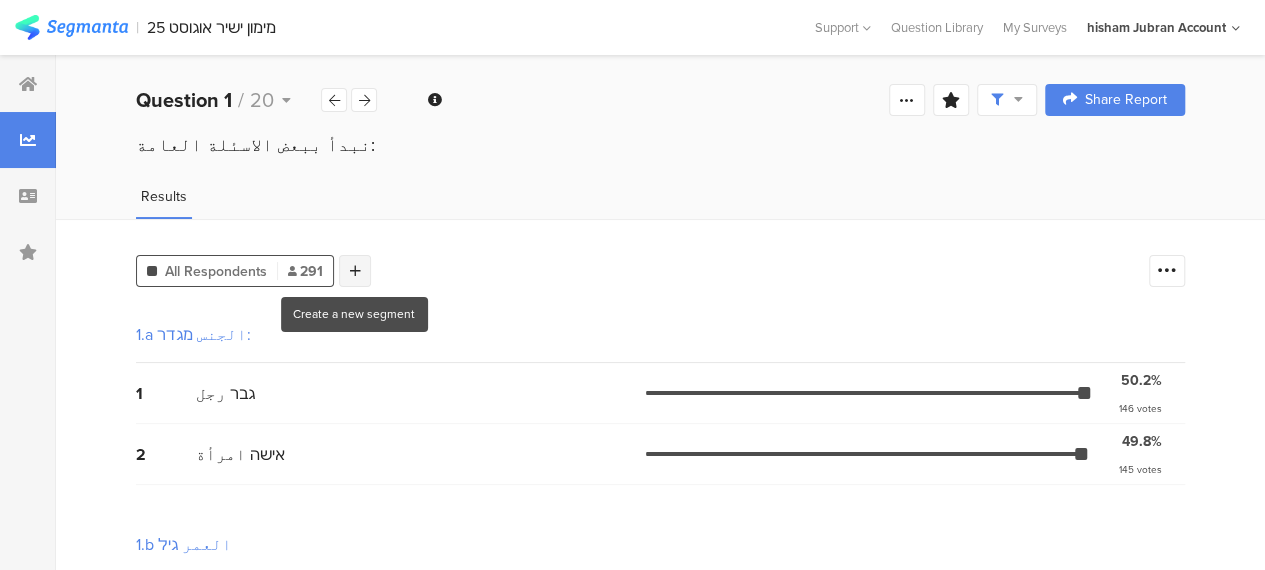 click at bounding box center (355, 271) 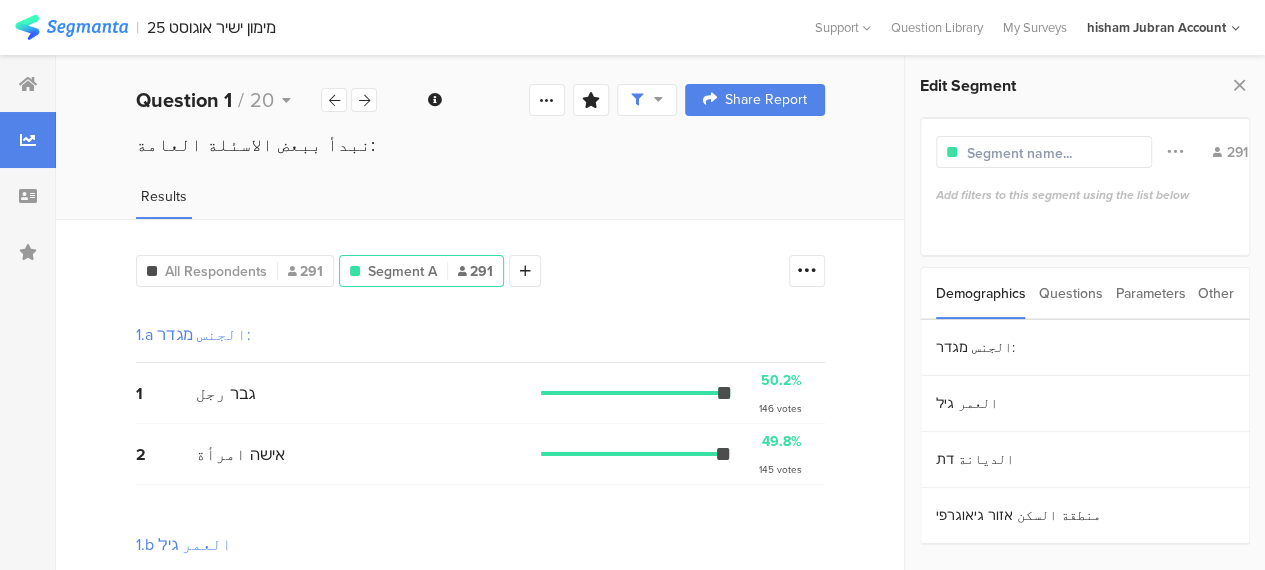 click on "Parameters" at bounding box center [1150, 293] 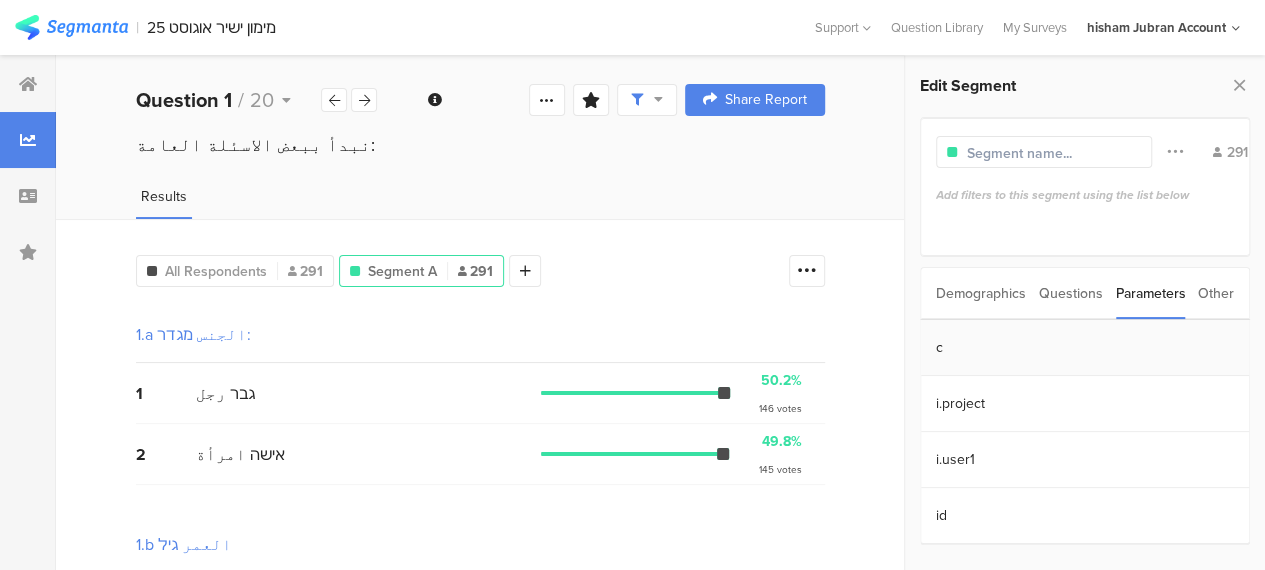 click on "c" at bounding box center (1085, 348) 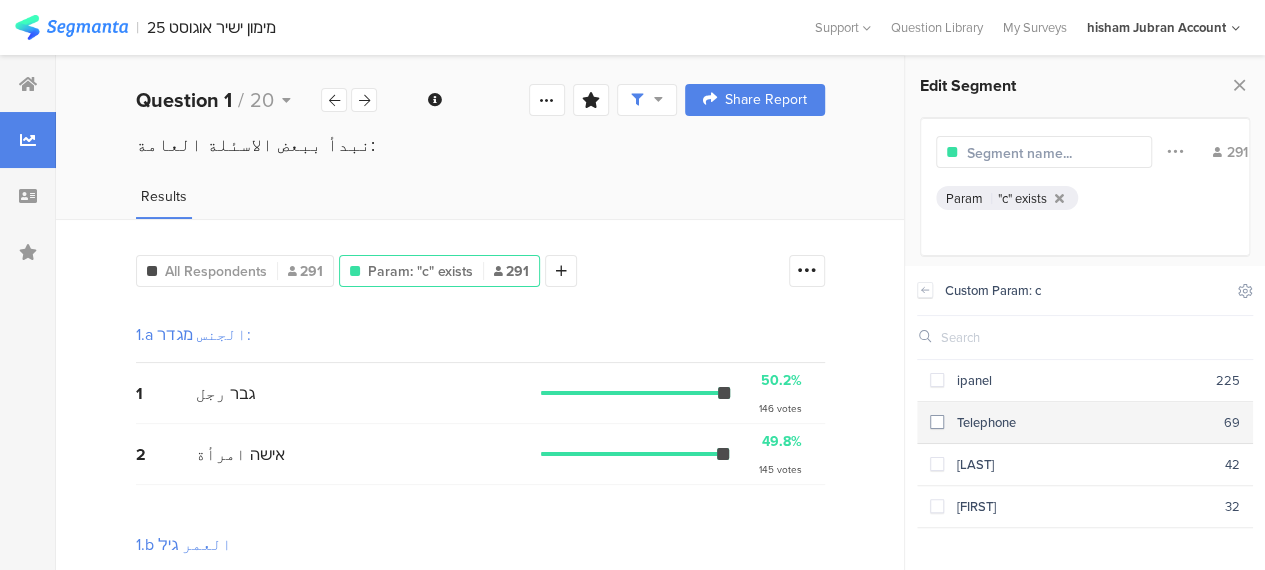 click at bounding box center [937, 422] 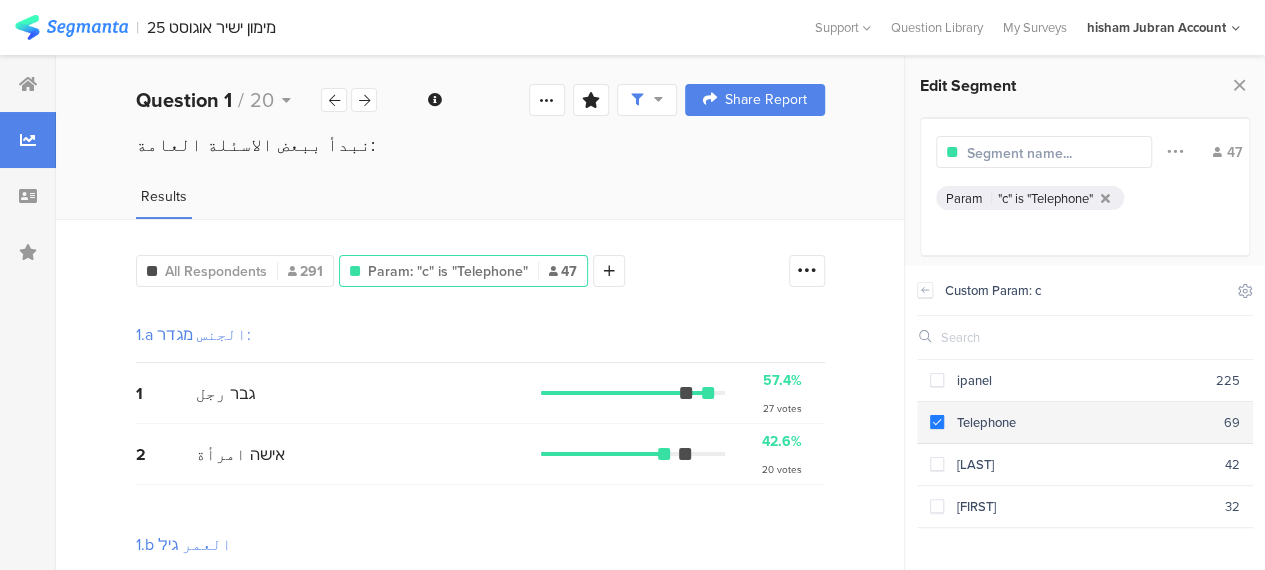 click at bounding box center [937, 422] 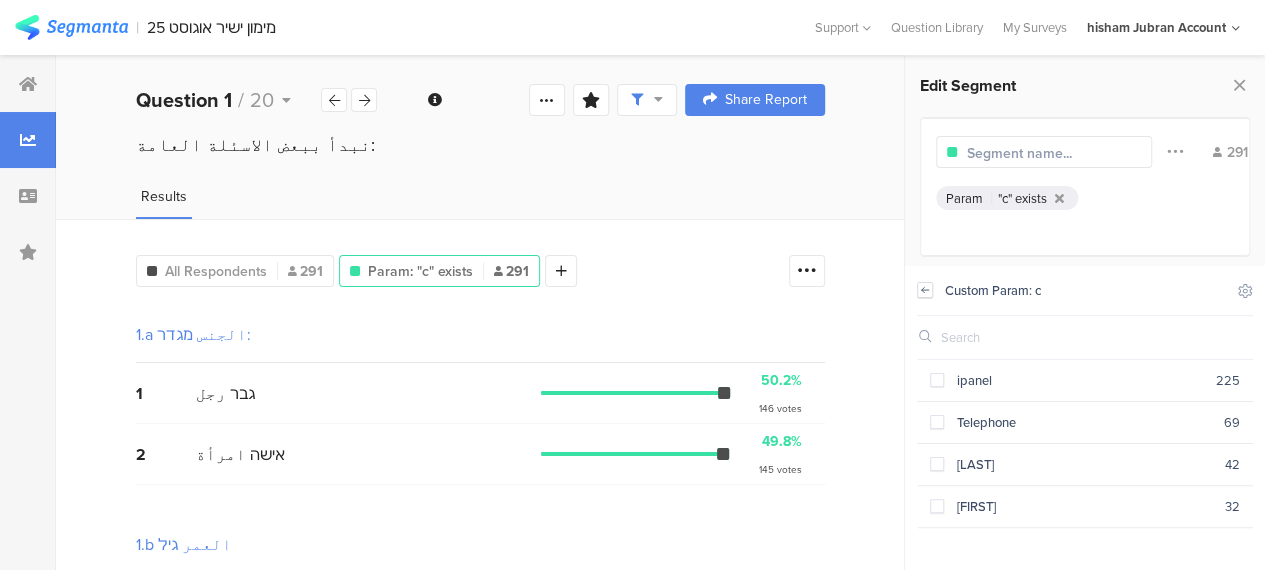 click 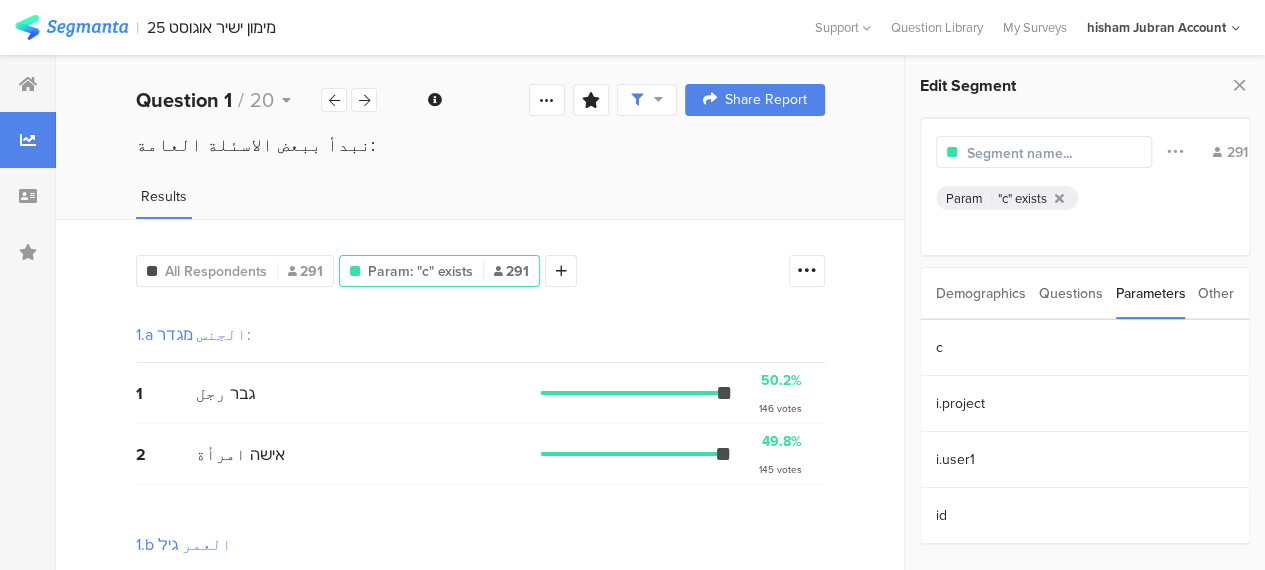 click on "All Respondents       291
Param: "c" exists       291
Add Segment           Segment markers       Vote count           1.a الجنس מגדר:
1     גבר رجل             50.2%   146 votes 2     אישה امرأة             49.8%   145 votes 1.b العمر גיל
1     18-24             0.7%   2 votes 2     25-34             33.3%   97 votes 3     35-44             29.6%   86 votes 4     45-54             22.0%   64 votes 5     55-64             11.0%   32 votes 6     65  وما فوق             3.4%   10 votes 1.c الديانة דת
1     מוסלמי \مسلم             77.7%   226 votes 2     נוצרי مسيحي             11.3%   33 votes 3     דרוזי درزي             11.0%   32 votes 1.d منطقة السكن אזור גיאוגרפי
1     [REGION]             48.1%   140 votes 2     [REGION]             29.9%   87 votes 3                 14.8%   43 votes 4" at bounding box center (480, 888) 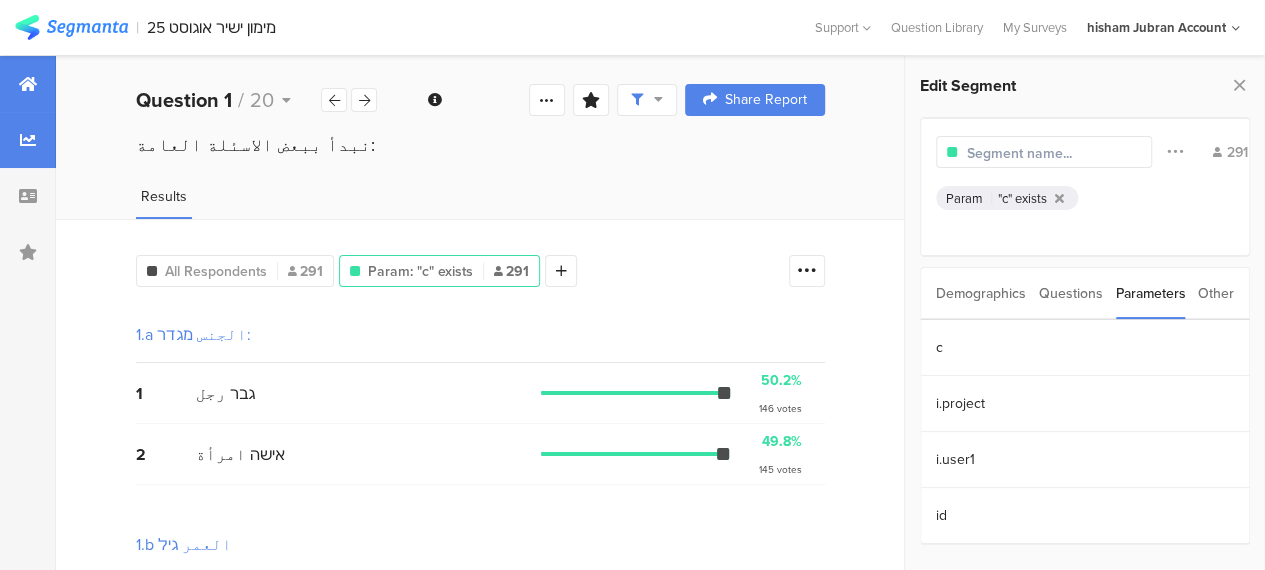 click at bounding box center (28, 84) 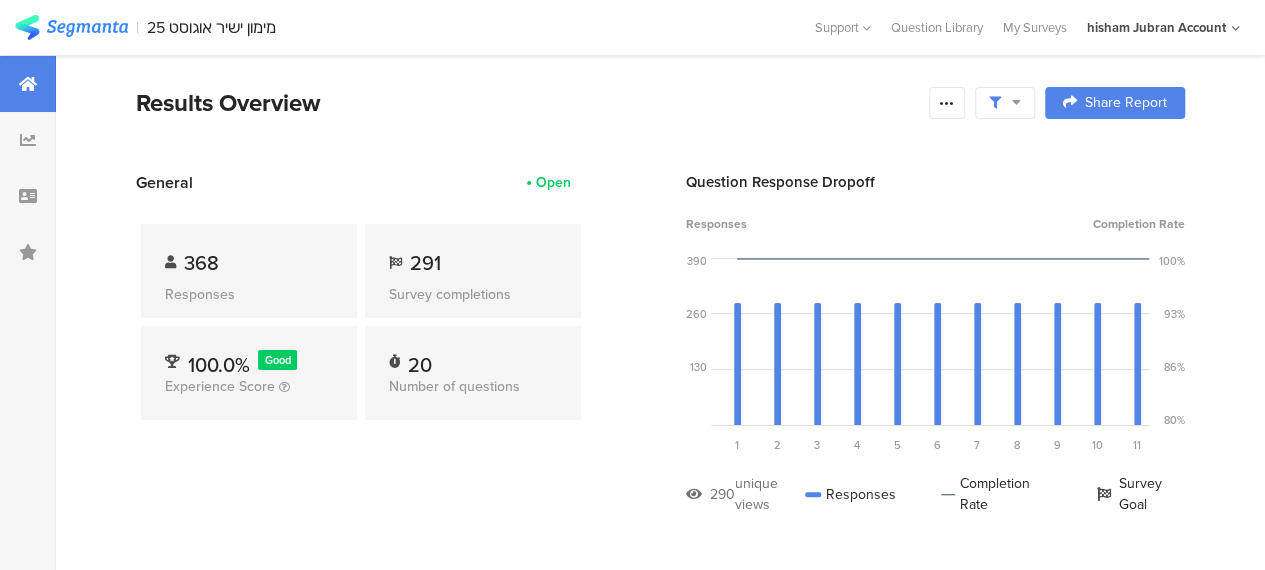click on "Results Overview" at bounding box center (527, 103) 